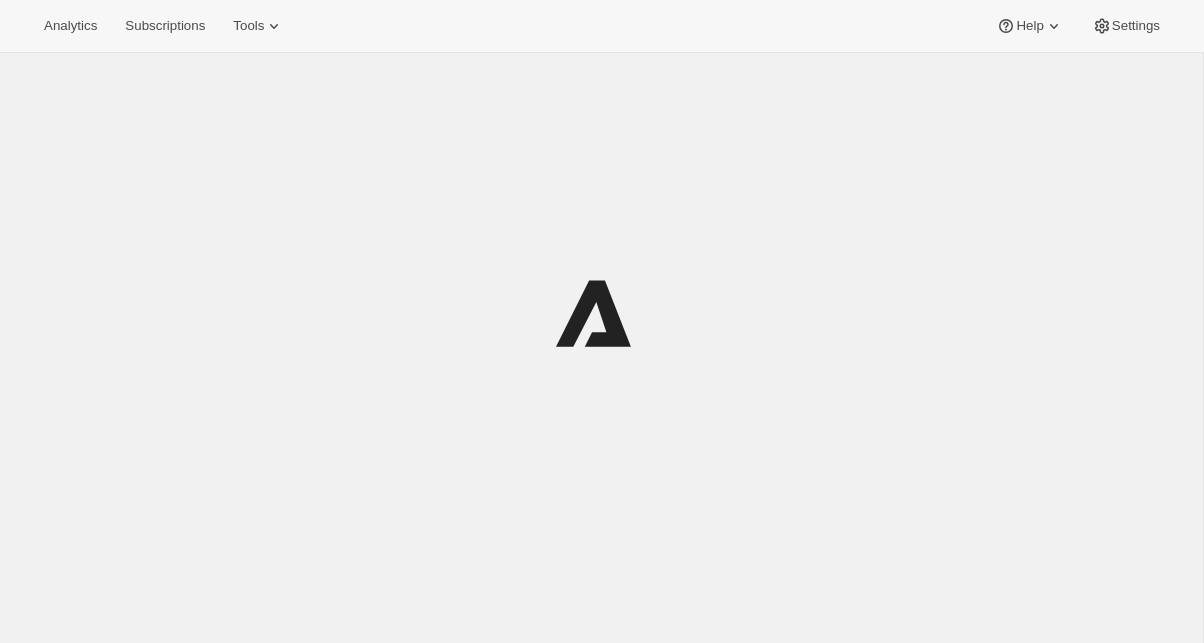 scroll, scrollTop: 0, scrollLeft: 0, axis: both 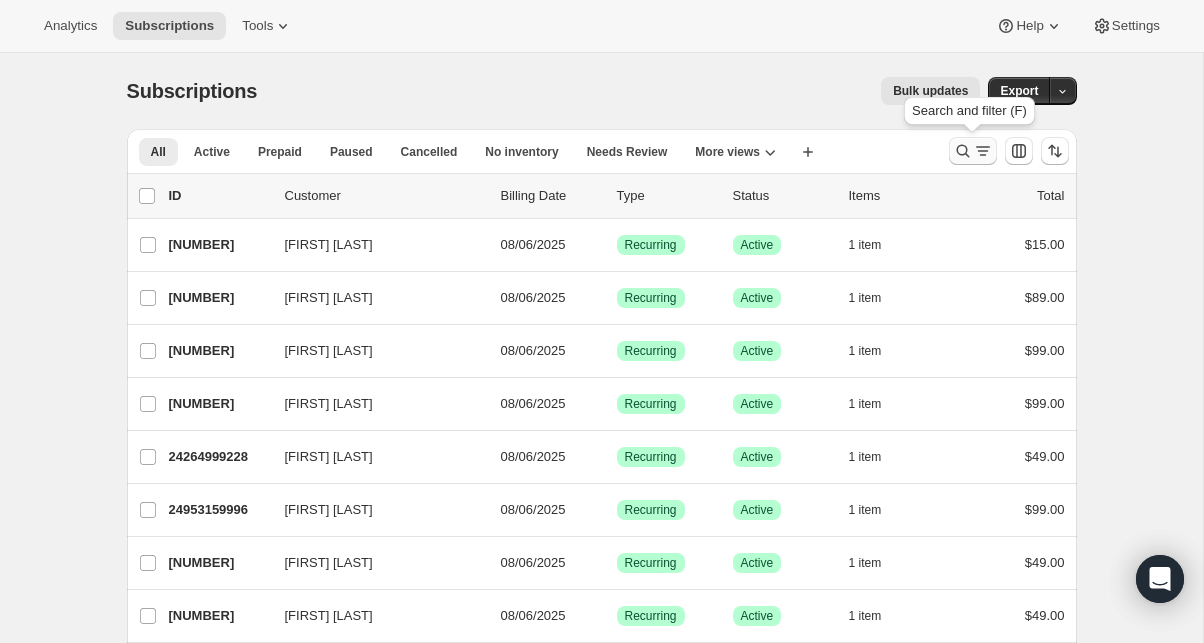 click 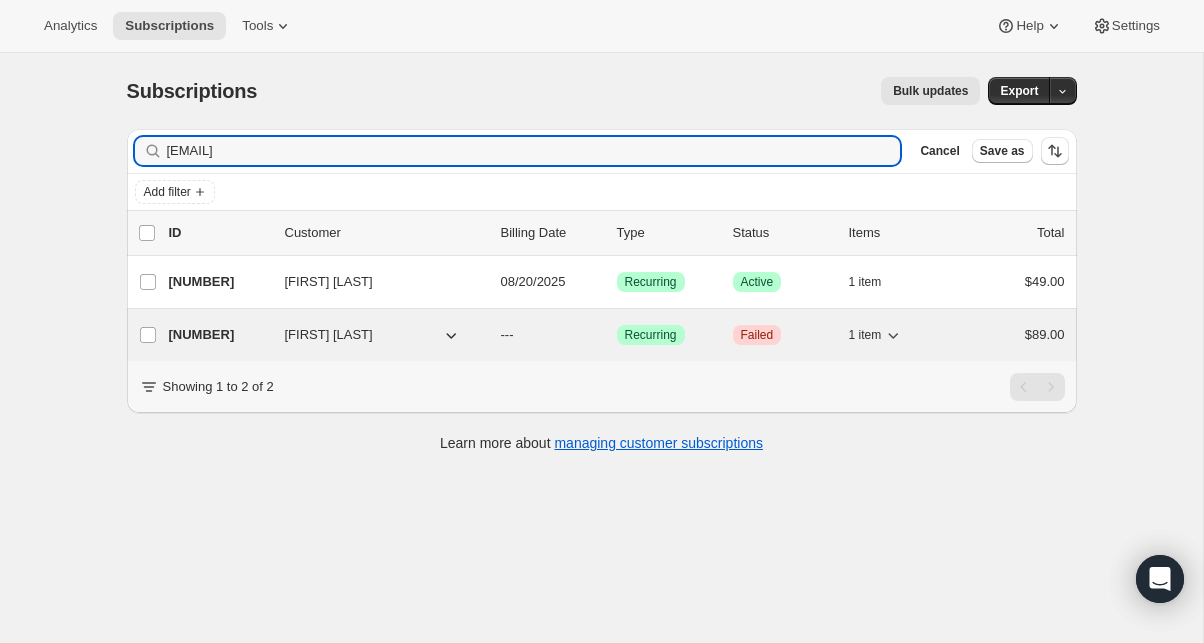 type on "[EMAIL]" 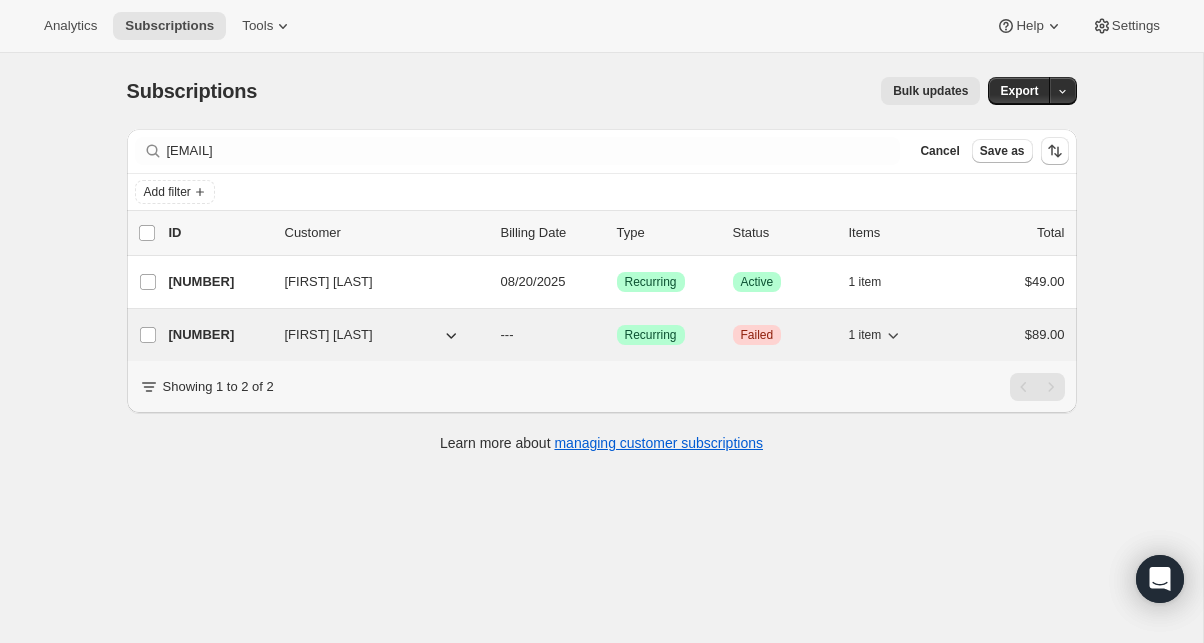 click on "[NUMBER]" at bounding box center (219, 335) 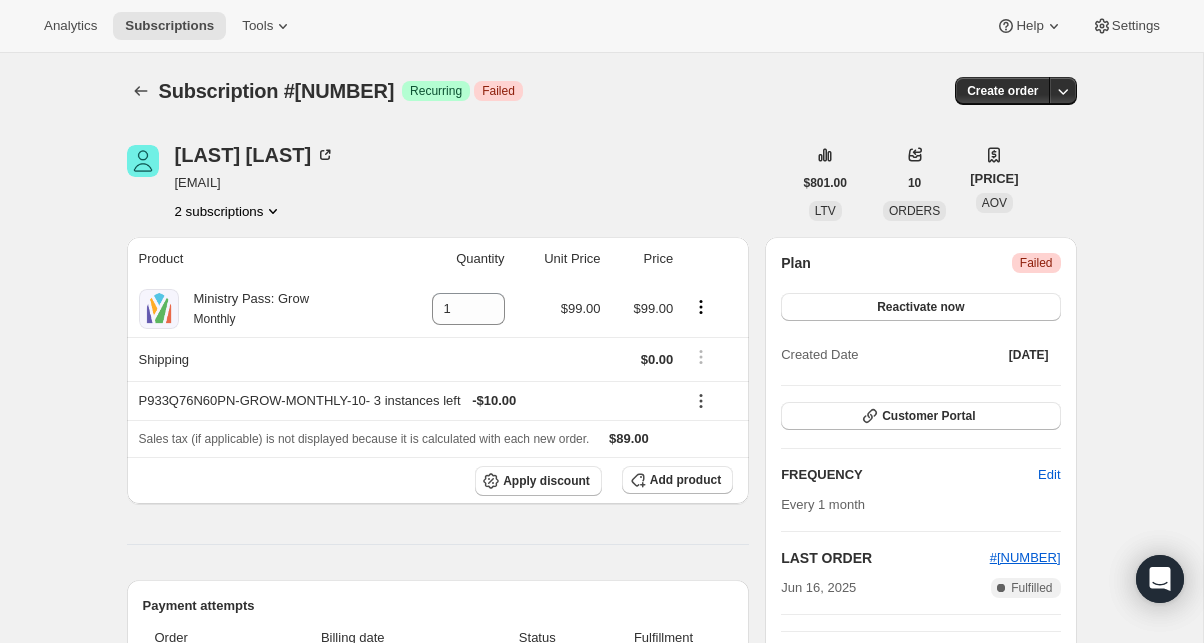 scroll, scrollTop: 0, scrollLeft: 0, axis: both 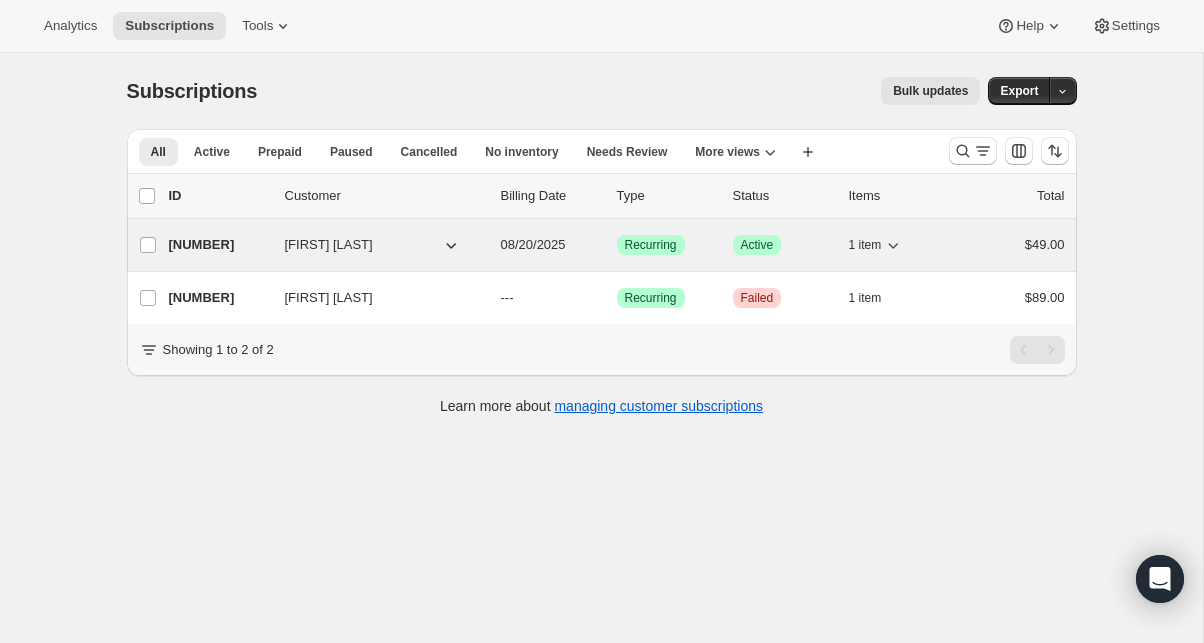 click on "[NUMBER]" at bounding box center (219, 245) 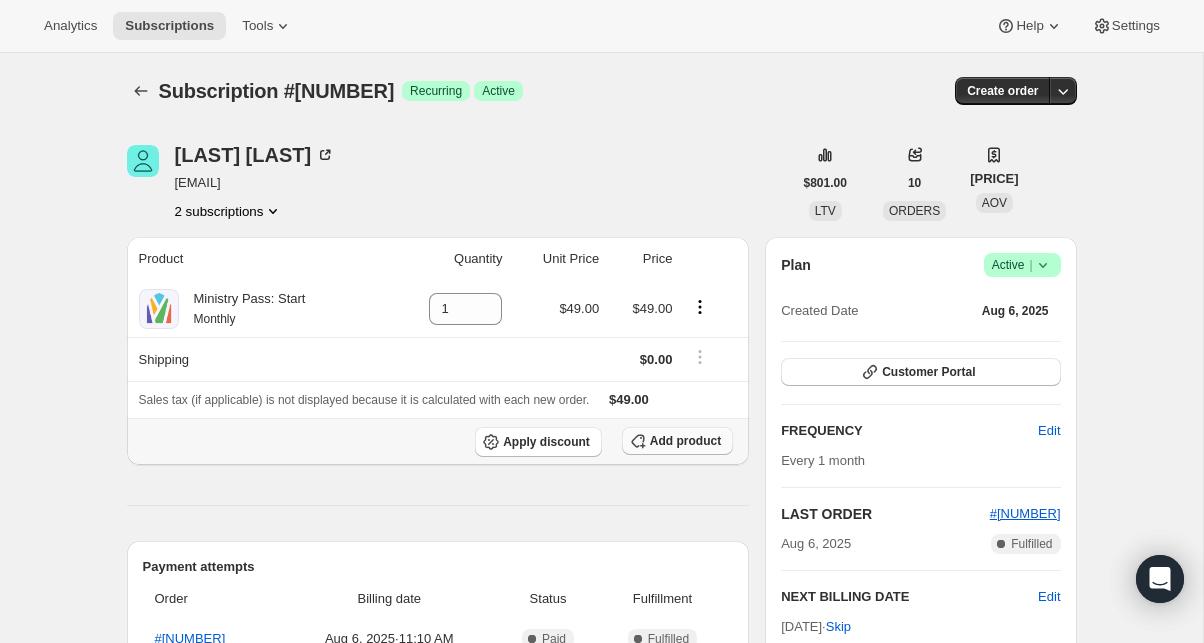click on "Add product" at bounding box center (685, 441) 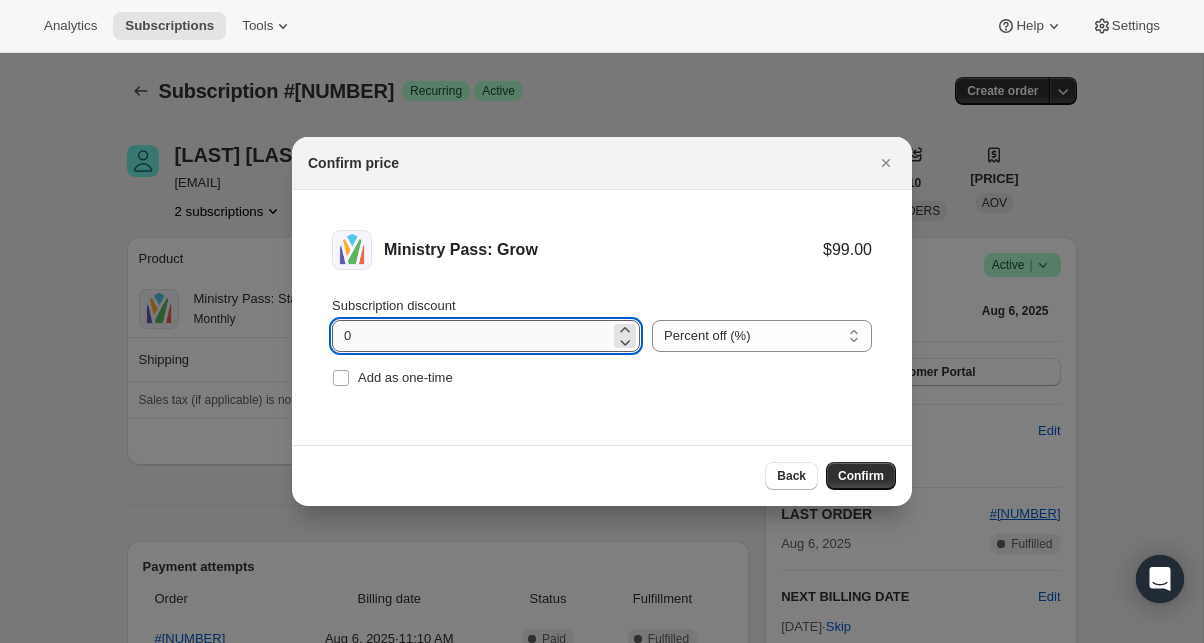 click on "0" at bounding box center [471, 336] 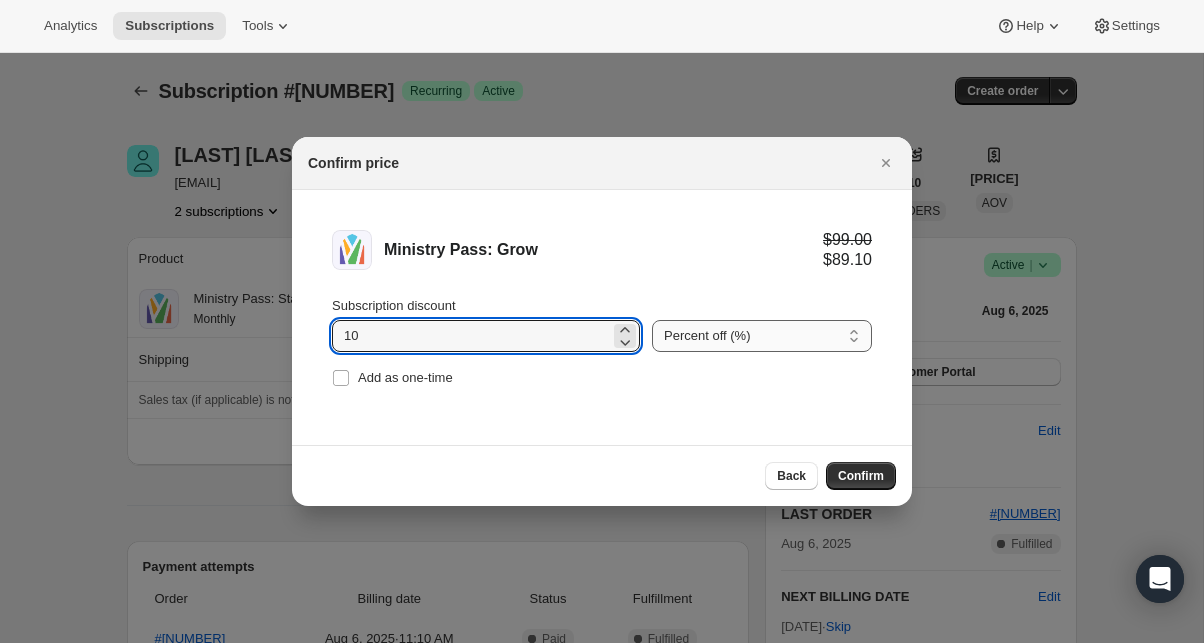 type on "10" 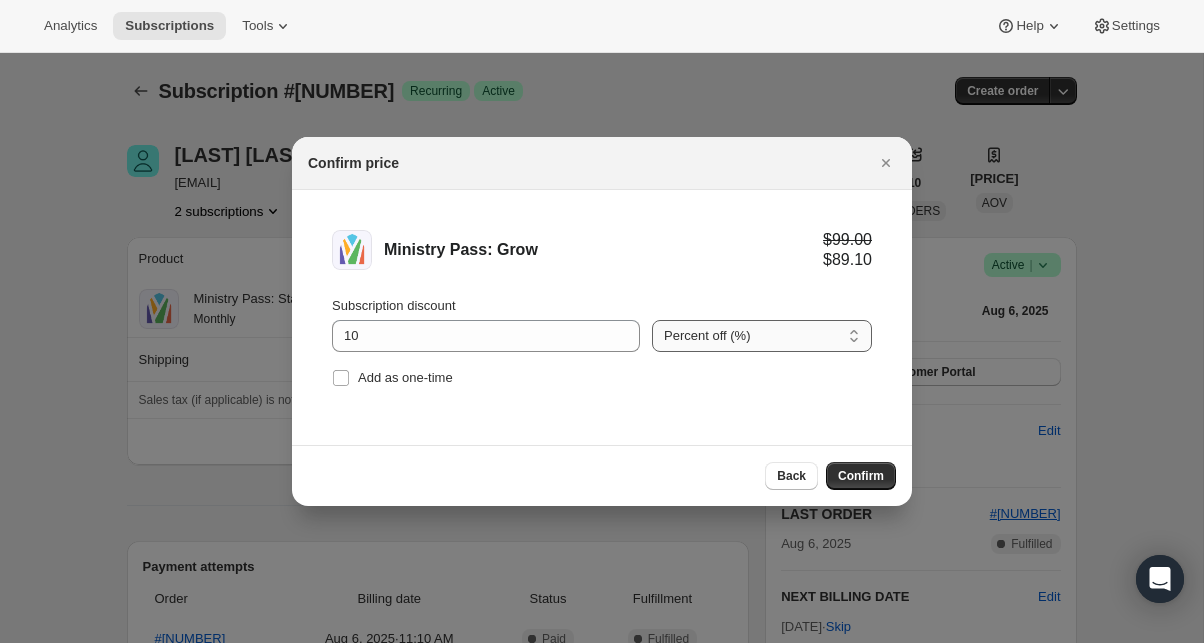 select on "fixed" 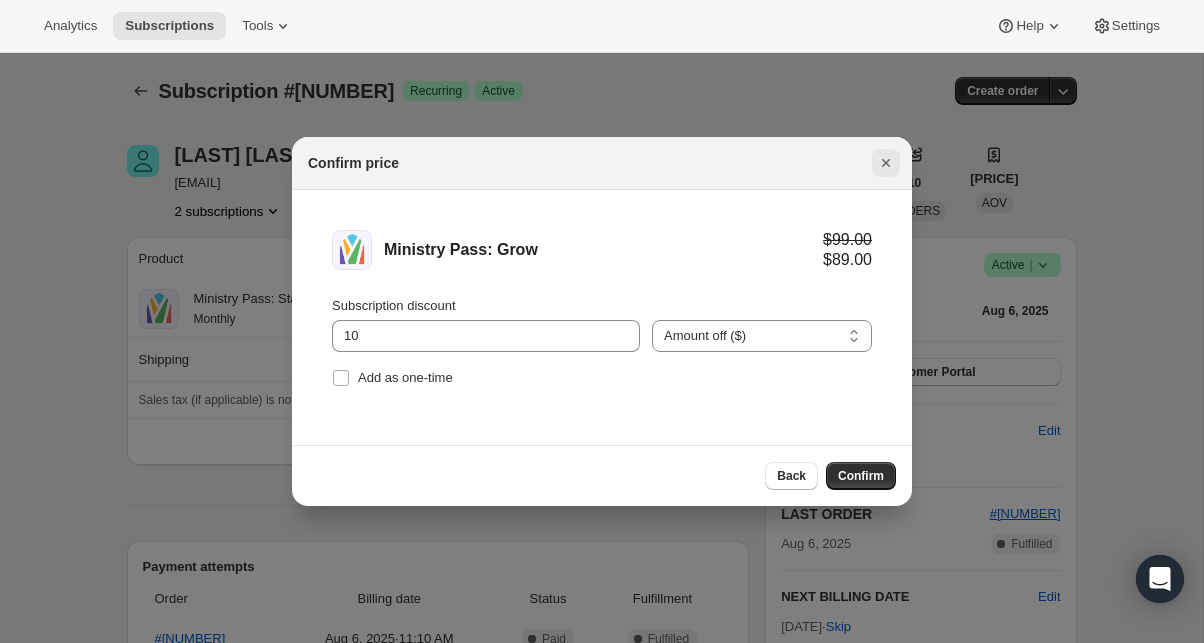 click 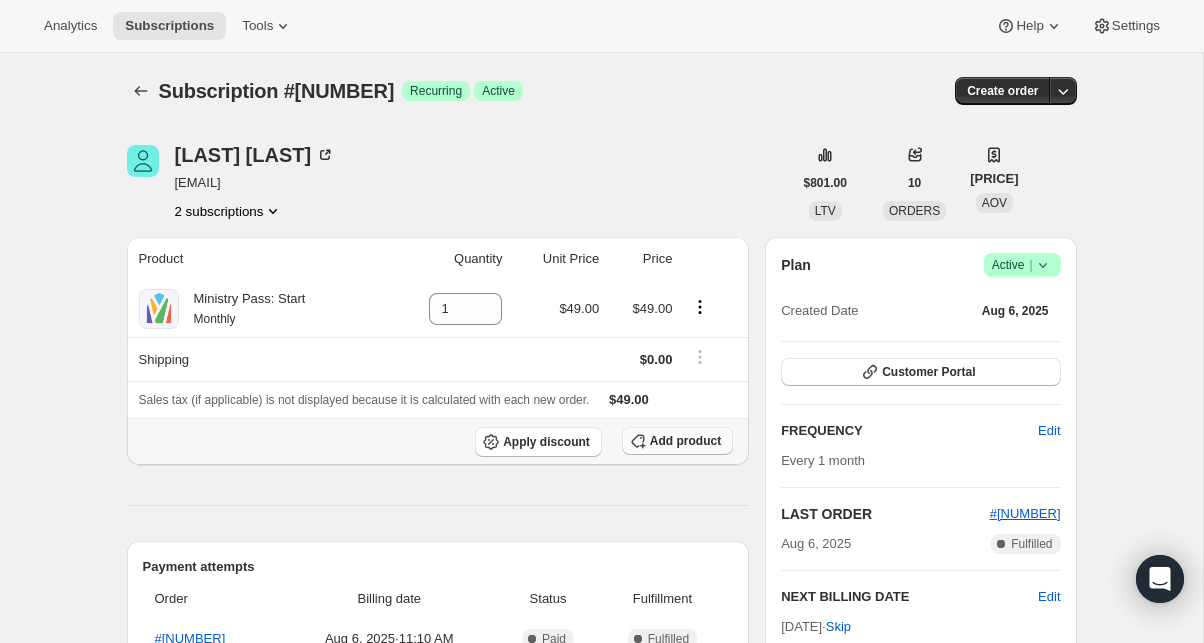 click 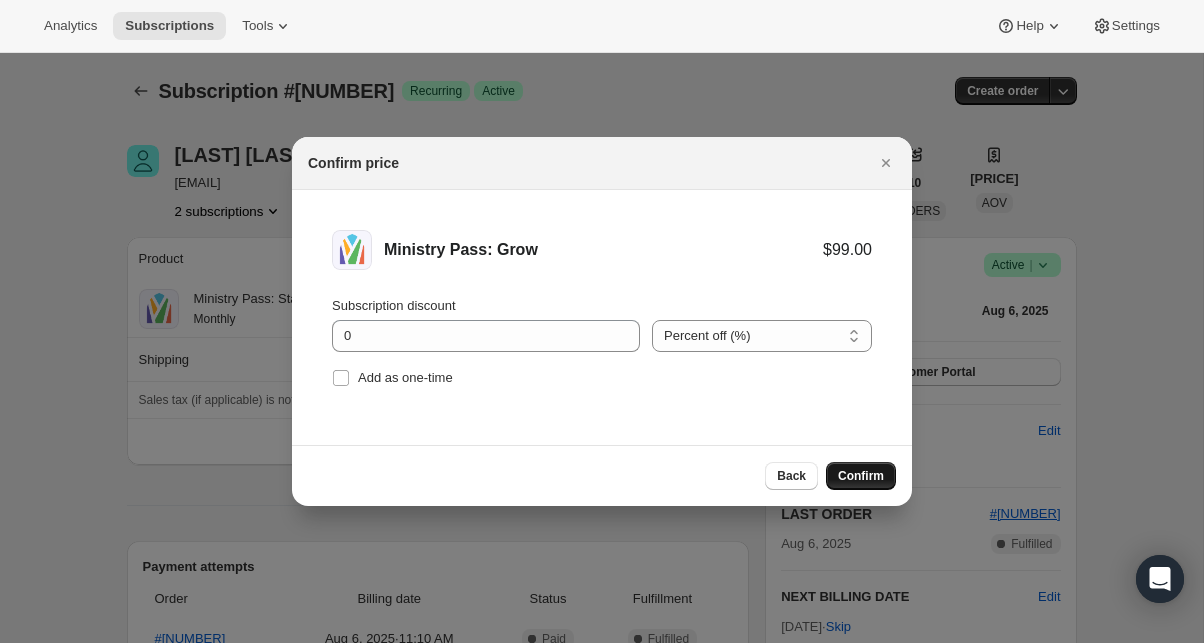 click on "Confirm" at bounding box center [861, 476] 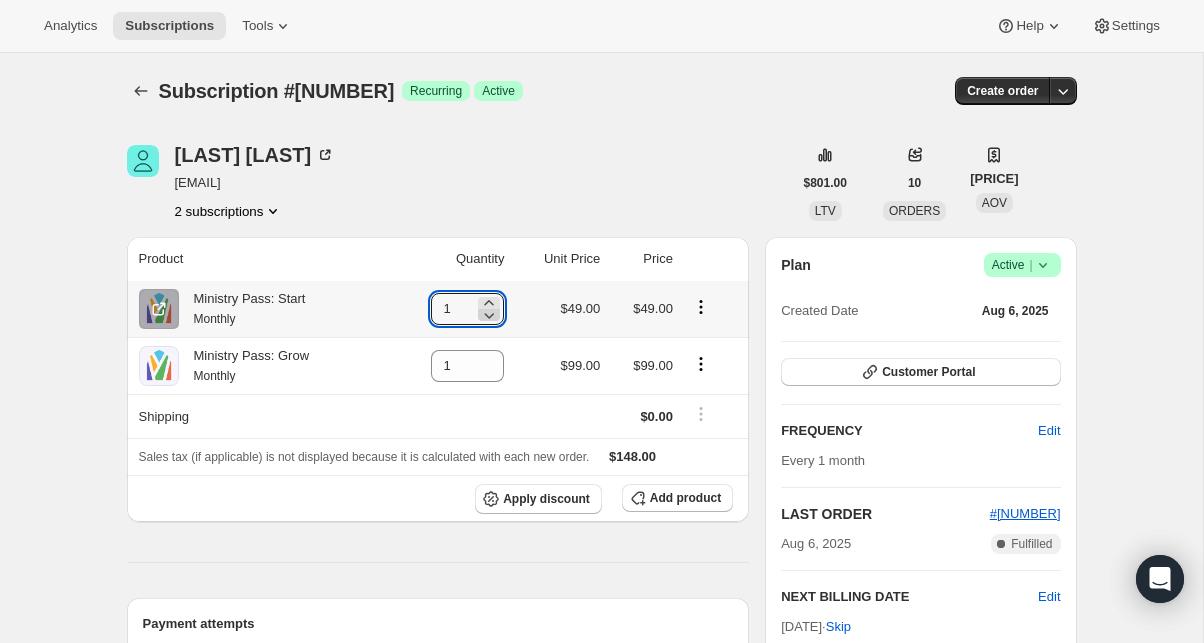 click 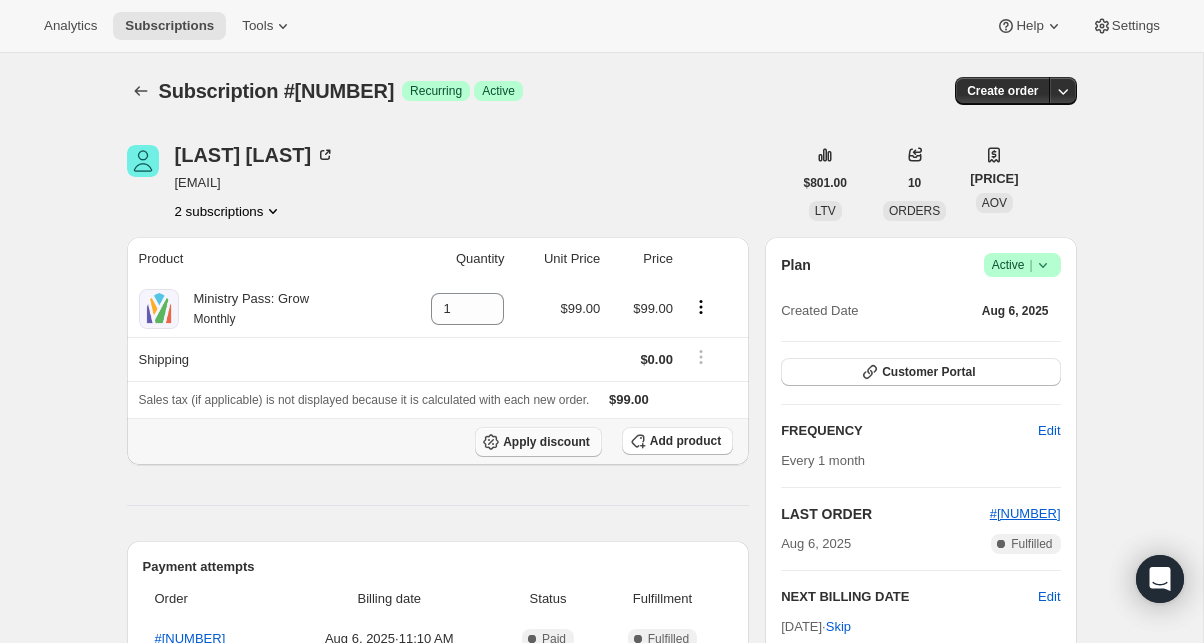 click on "Apply discount" at bounding box center [538, 442] 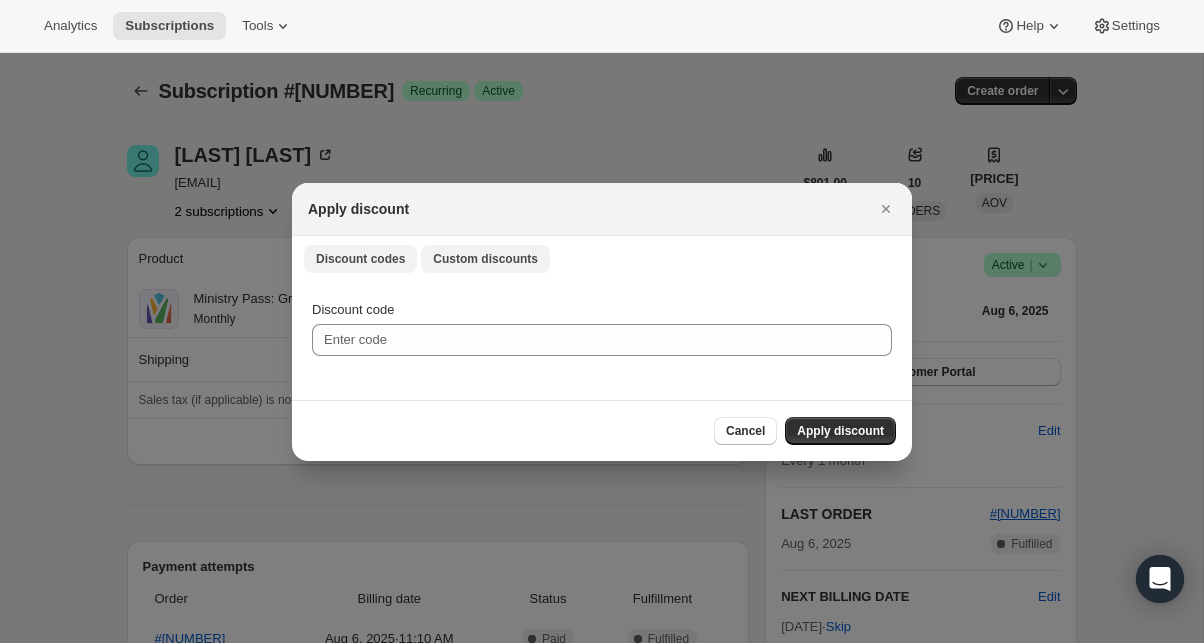 click on "Custom discounts" at bounding box center [485, 259] 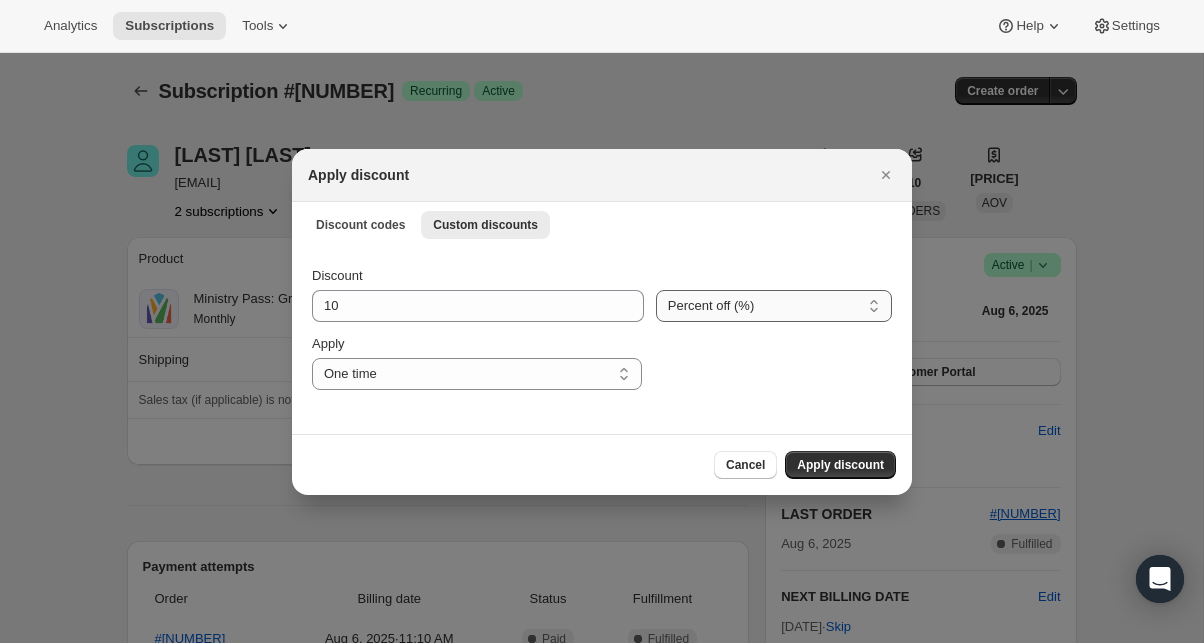 click on "Percent off (%) Amount off ($)" at bounding box center (774, 306) 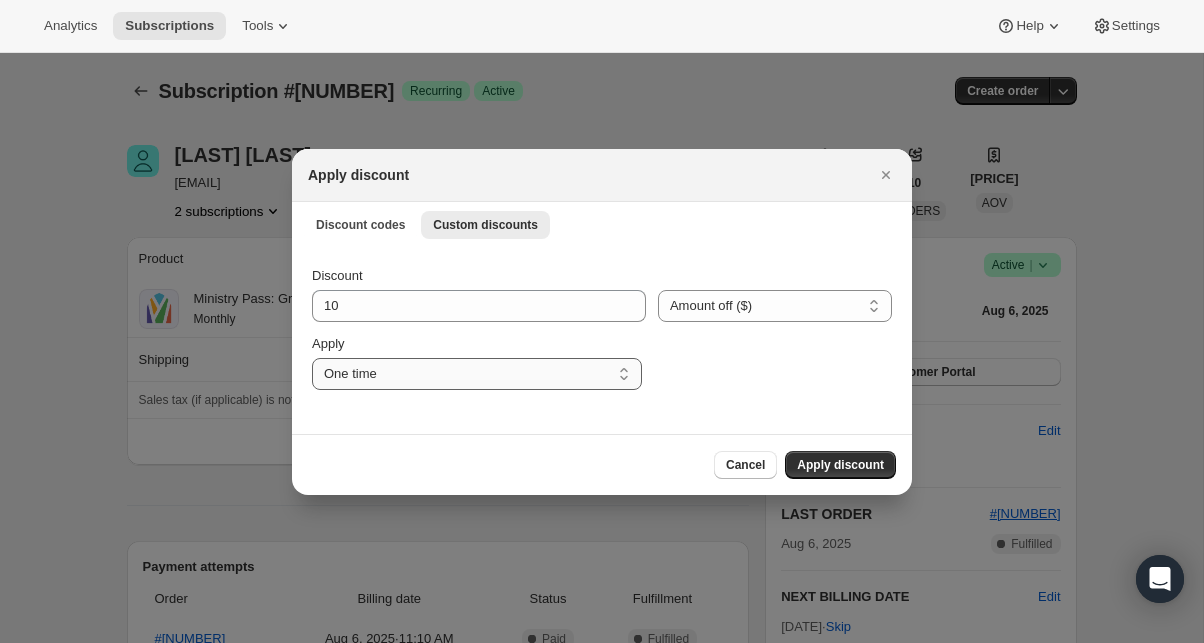 click on "One time Specify instances... Indefinitely" at bounding box center [477, 374] 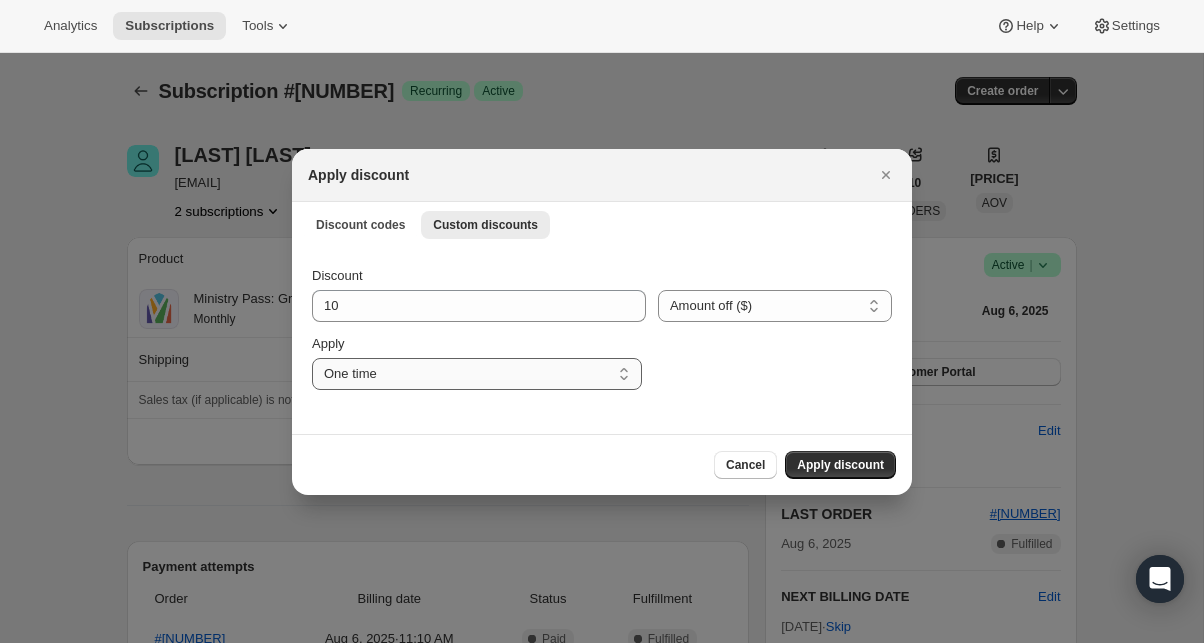 select on "specific" 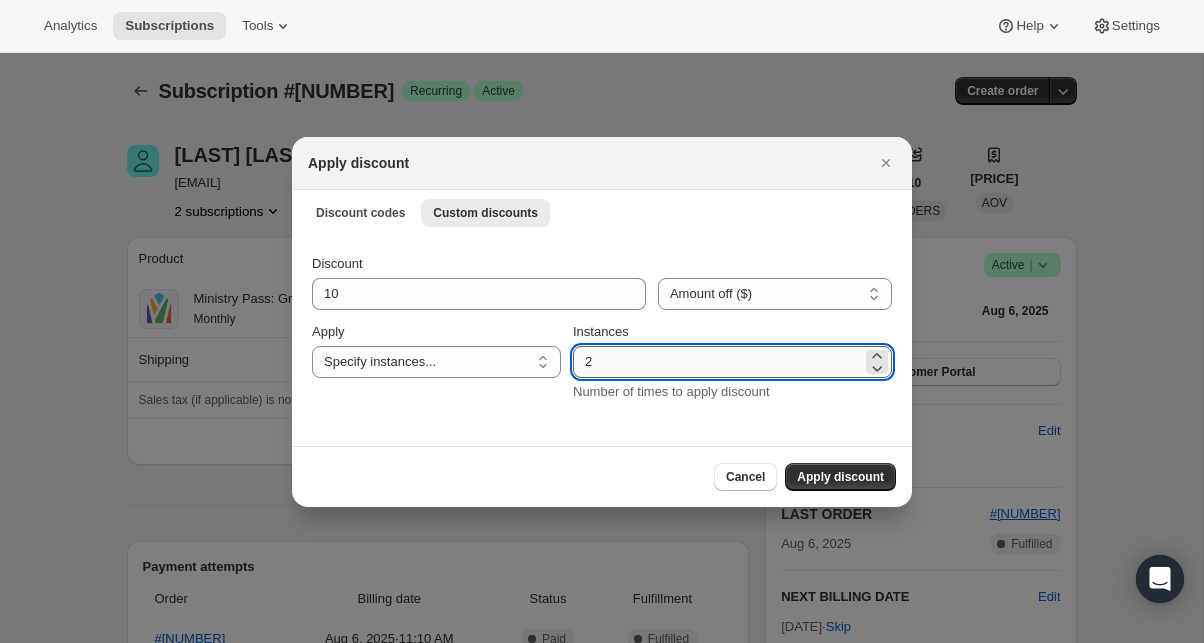 click on "2" at bounding box center [717, 362] 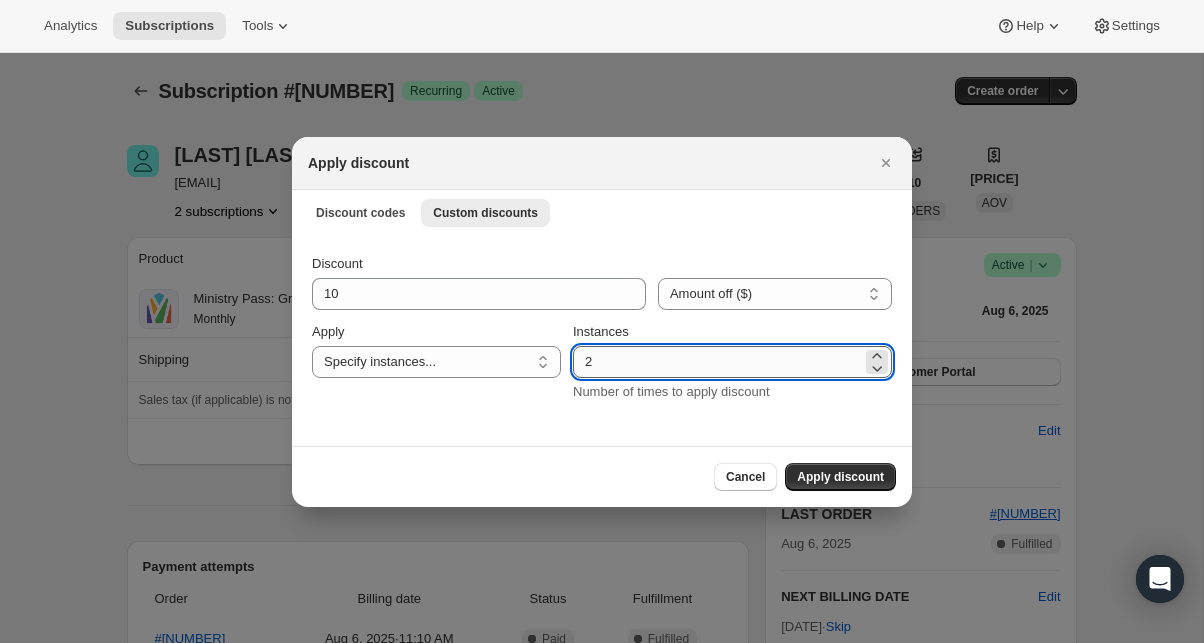 click on "2" at bounding box center (717, 362) 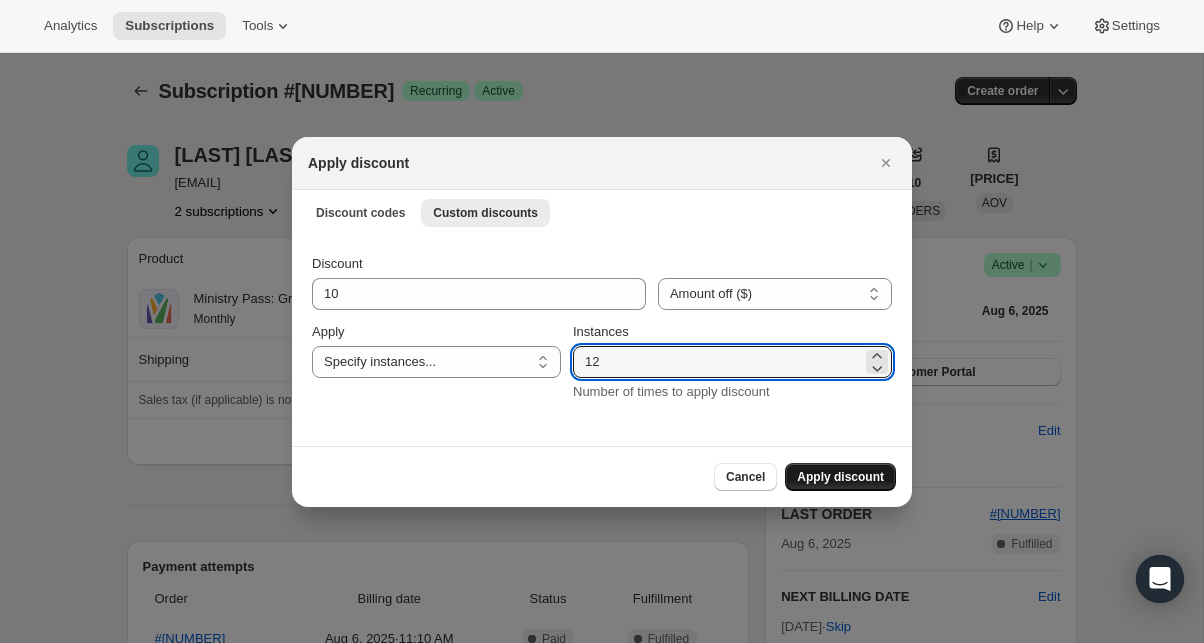 type on "12" 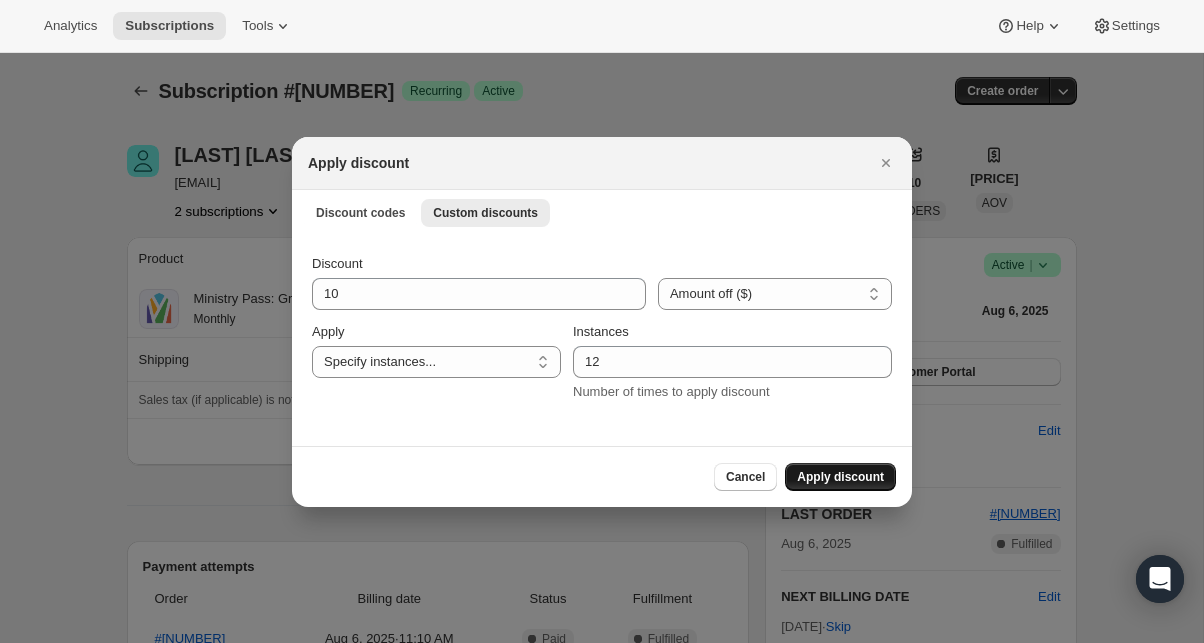 click on "Apply discount" at bounding box center [840, 477] 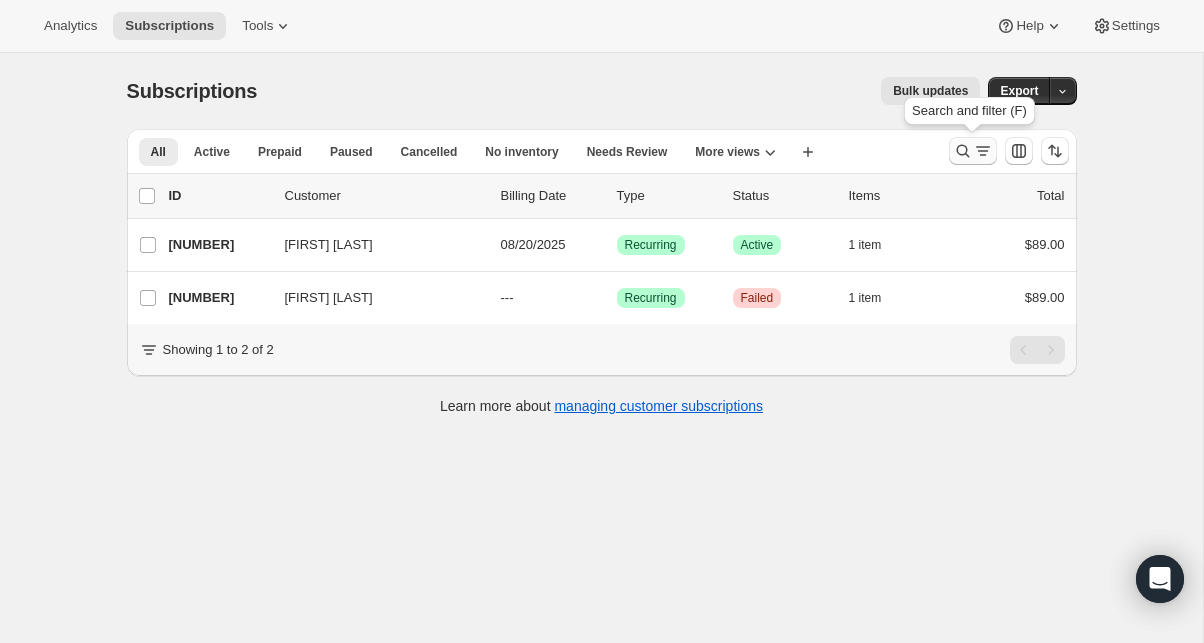 click 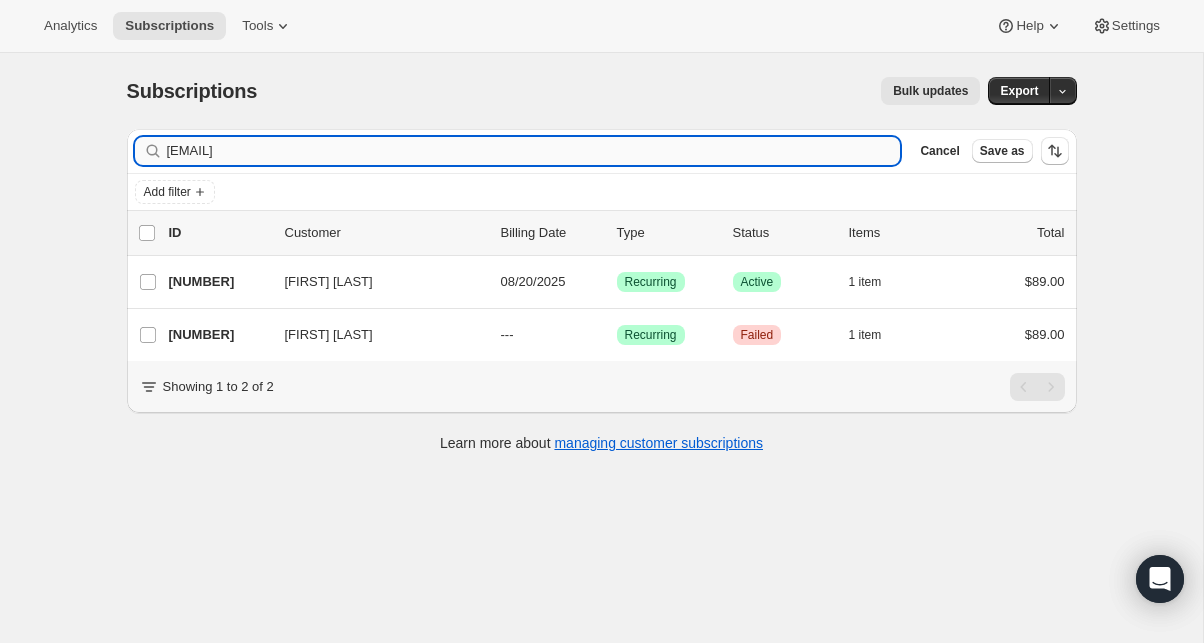 click on "[EMAIL]" at bounding box center [534, 151] 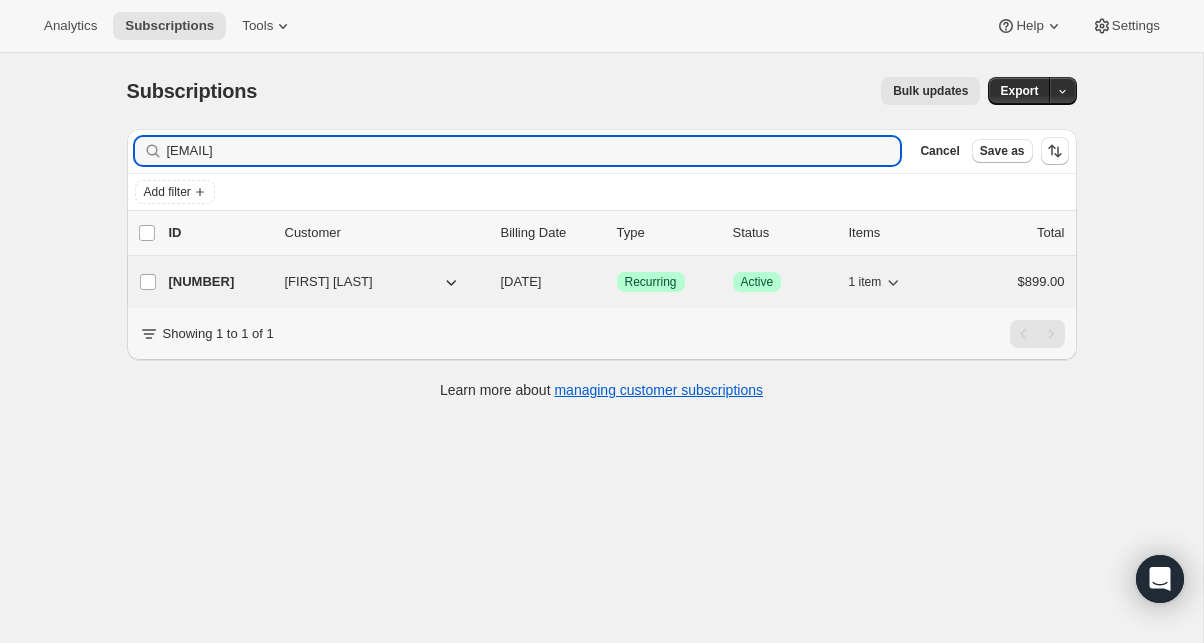 type on "[EMAIL]" 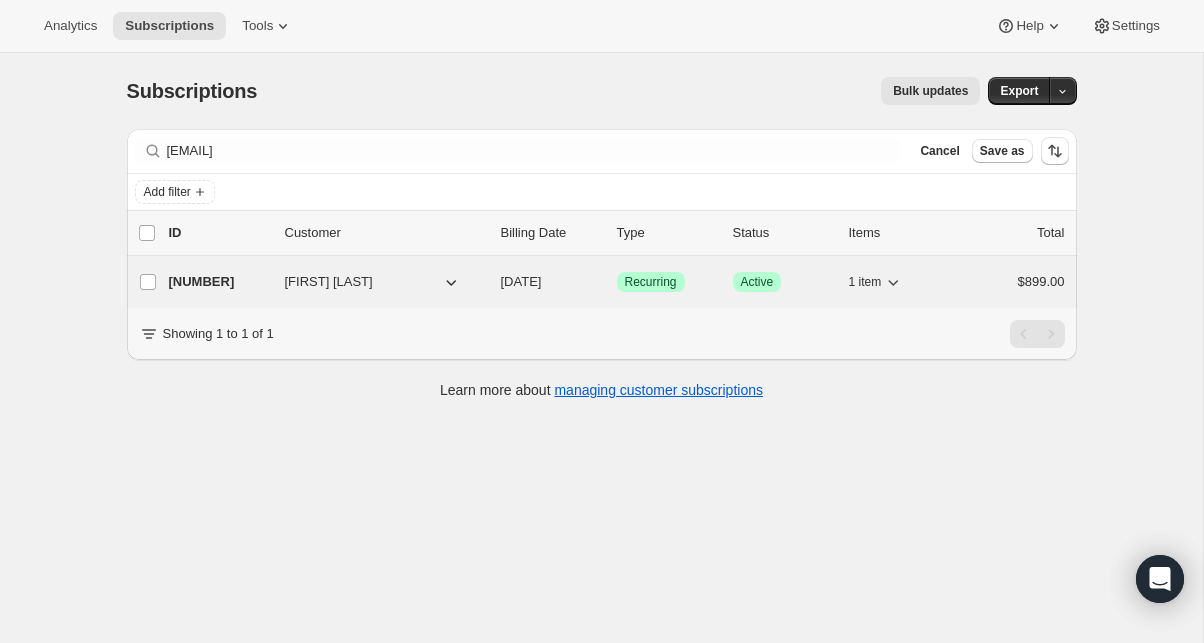 click on "[NUMBER]" at bounding box center [219, 282] 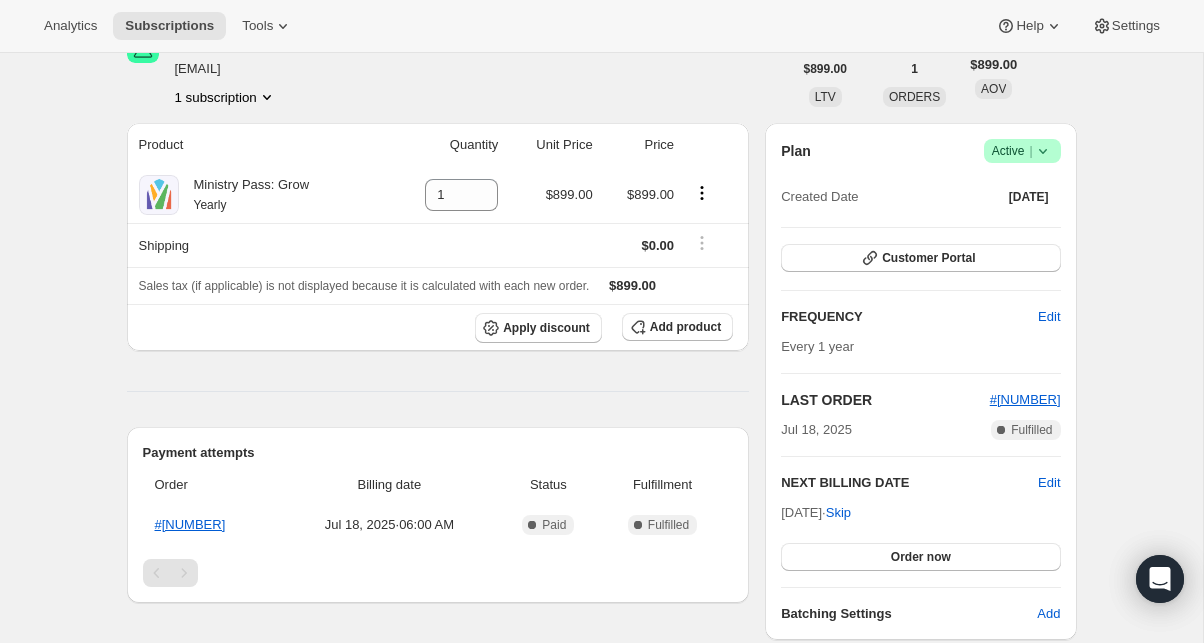 scroll, scrollTop: 113, scrollLeft: 0, axis: vertical 